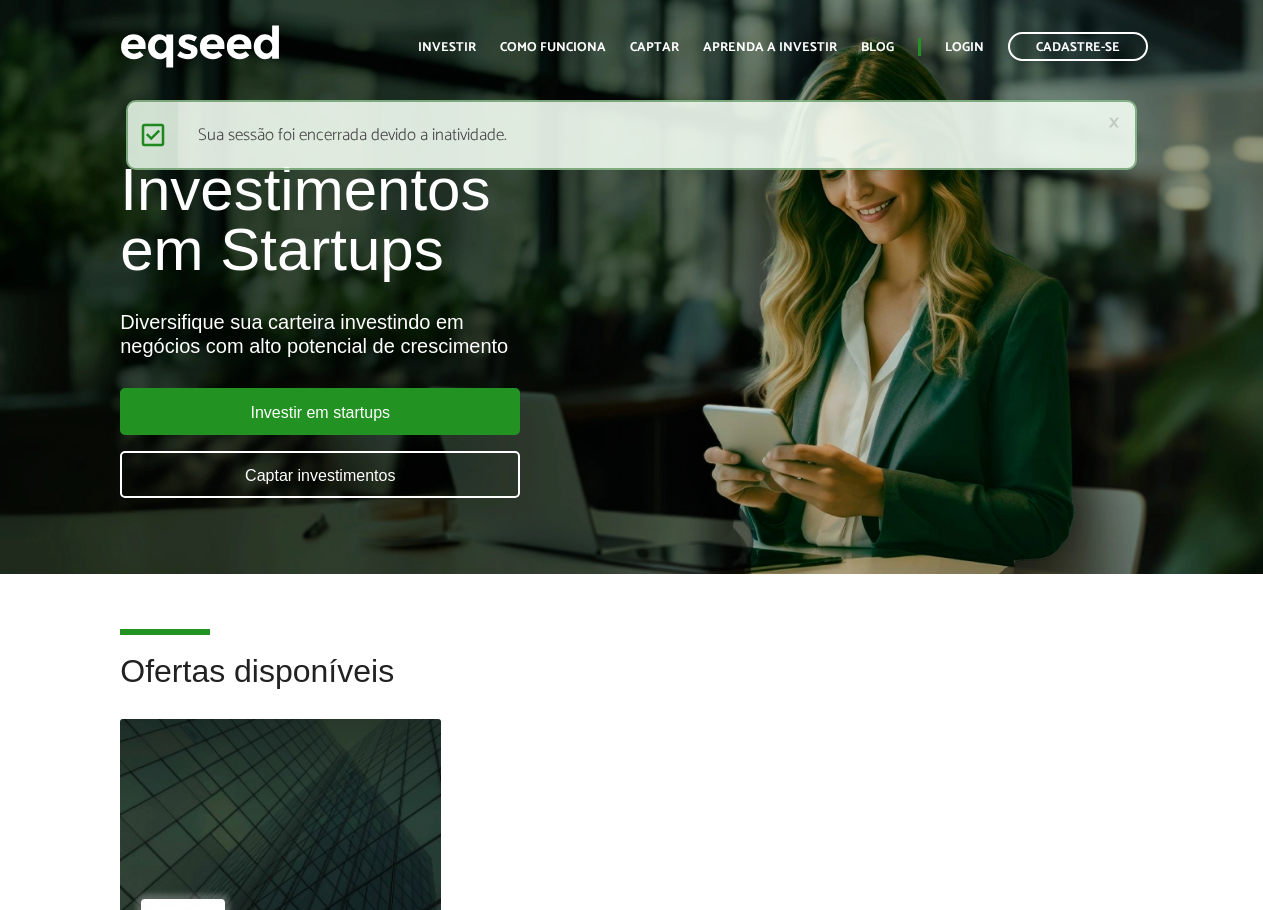 scroll, scrollTop: 0, scrollLeft: 0, axis: both 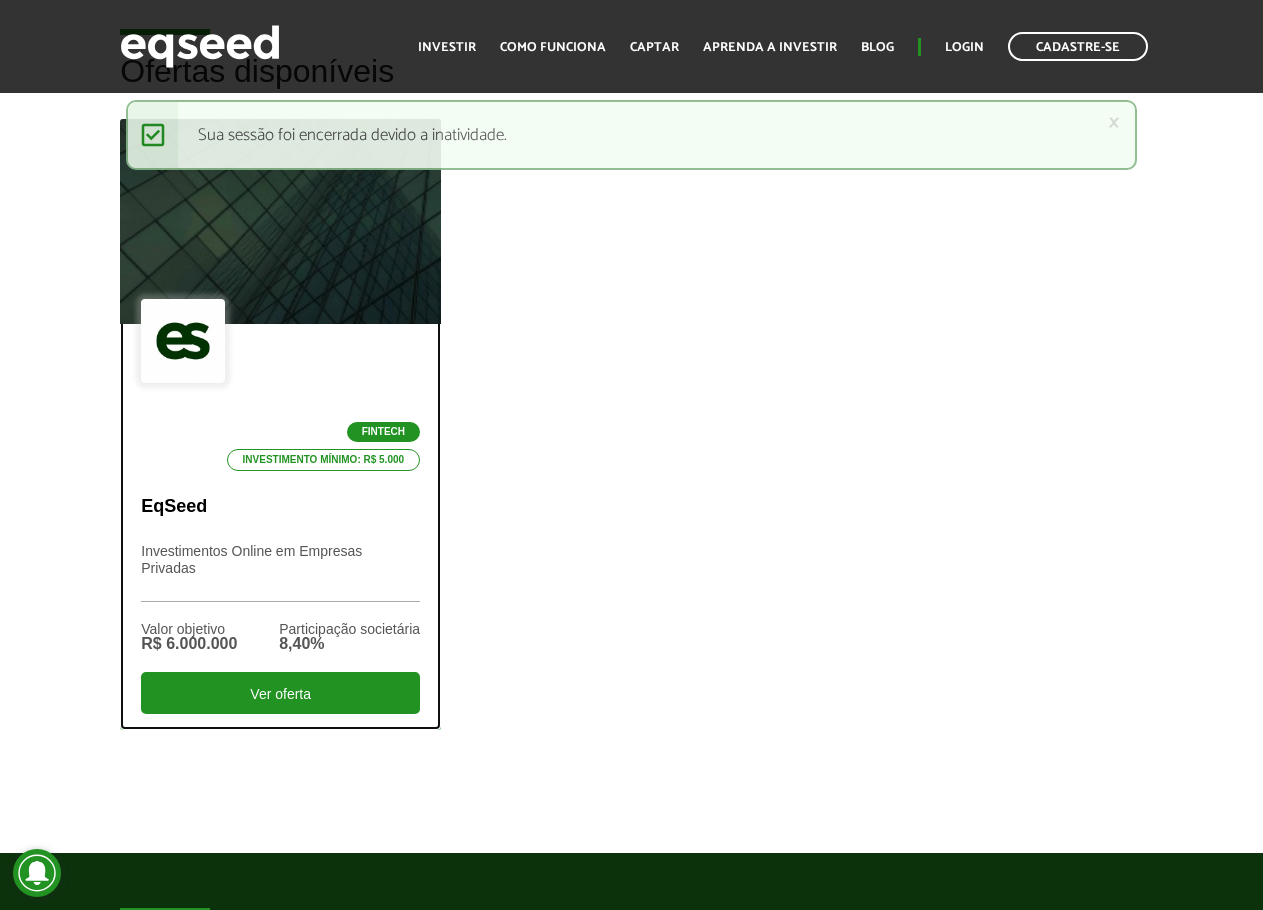 click on "Fintech
Investimento mínimo: R$ 5.000" at bounding box center (280, 385) 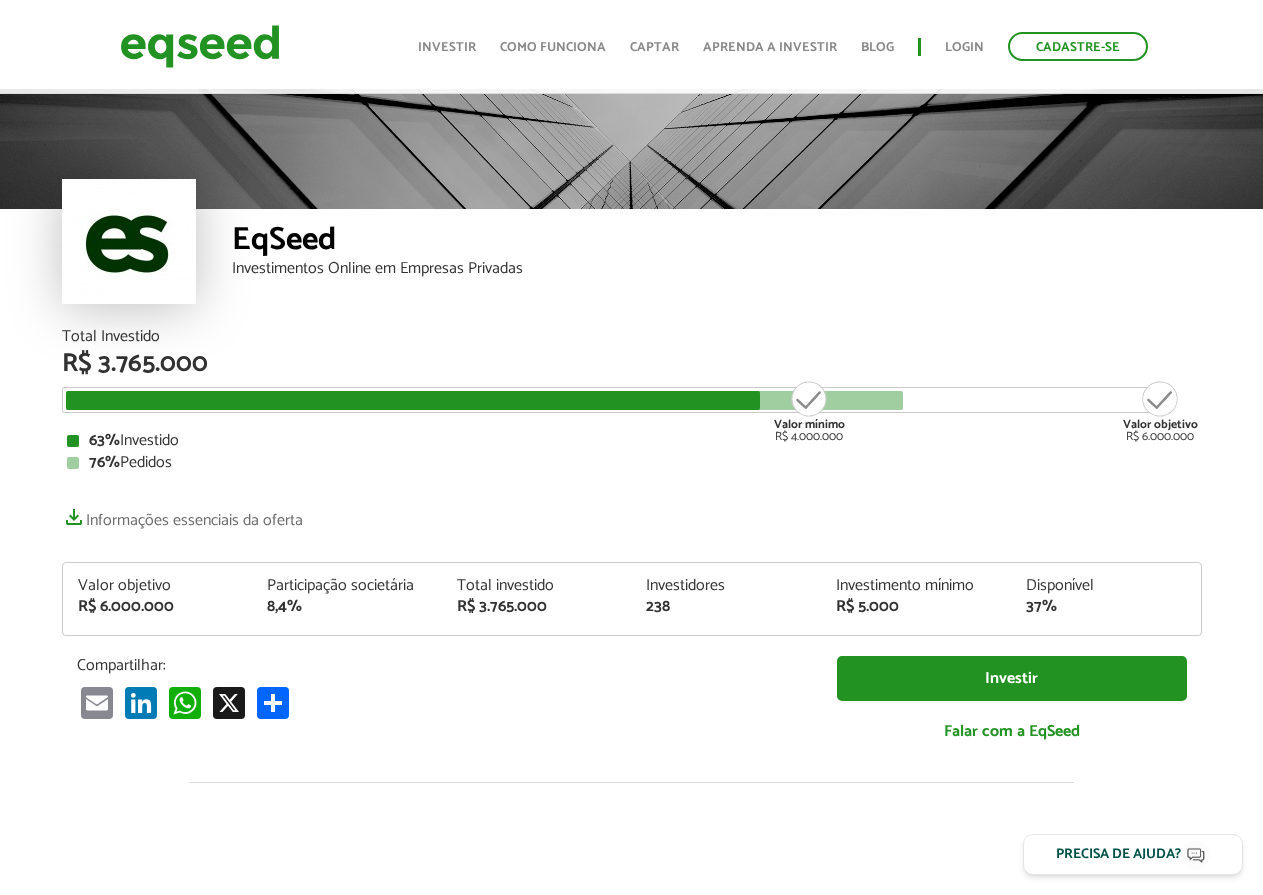 scroll, scrollTop: 200, scrollLeft: 0, axis: vertical 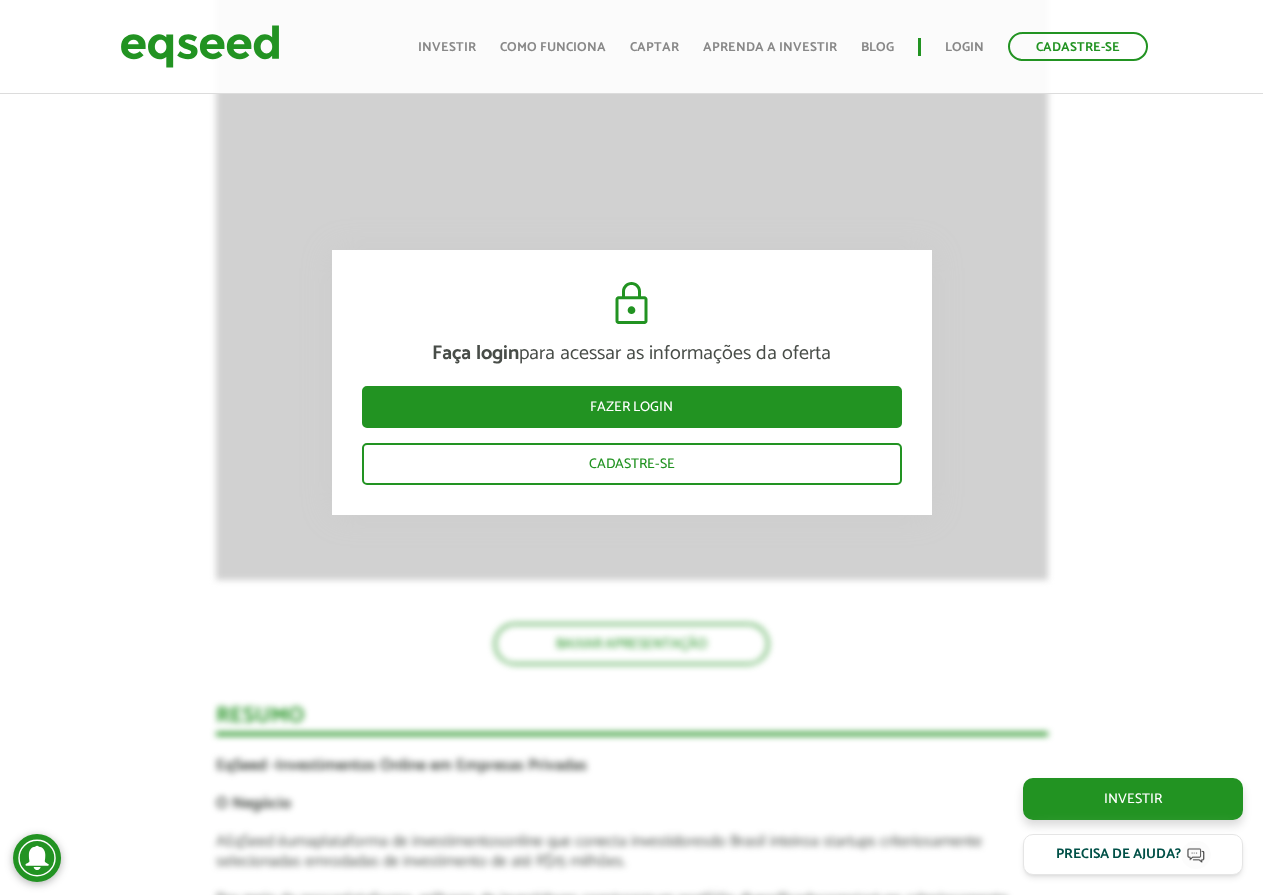 click on "Faça login  para acessar as informações da oferta
Fazer login
Cadastre-se
Apresentação aos investidores
BAIXAR APRESENTAÇÃO
Resumo
EqSeed -  Investimentos Online em Empresas Privadas
O Negócio
A  EqSeed   é  uma  plataforma de investime ntos  online   que   conecta investidores  do Brasil inteiro  a startups criteriosamente selecionadas   em  rodadas de investimento de até R$15 milhões.
Por meio da nossa  plataforma, milhares de investidores constr oem  um portfólio diversificado  com  startups criteriosamente selecionadas  n ,  modernizando sua  estratégia de  alocação" at bounding box center [631, 1571] 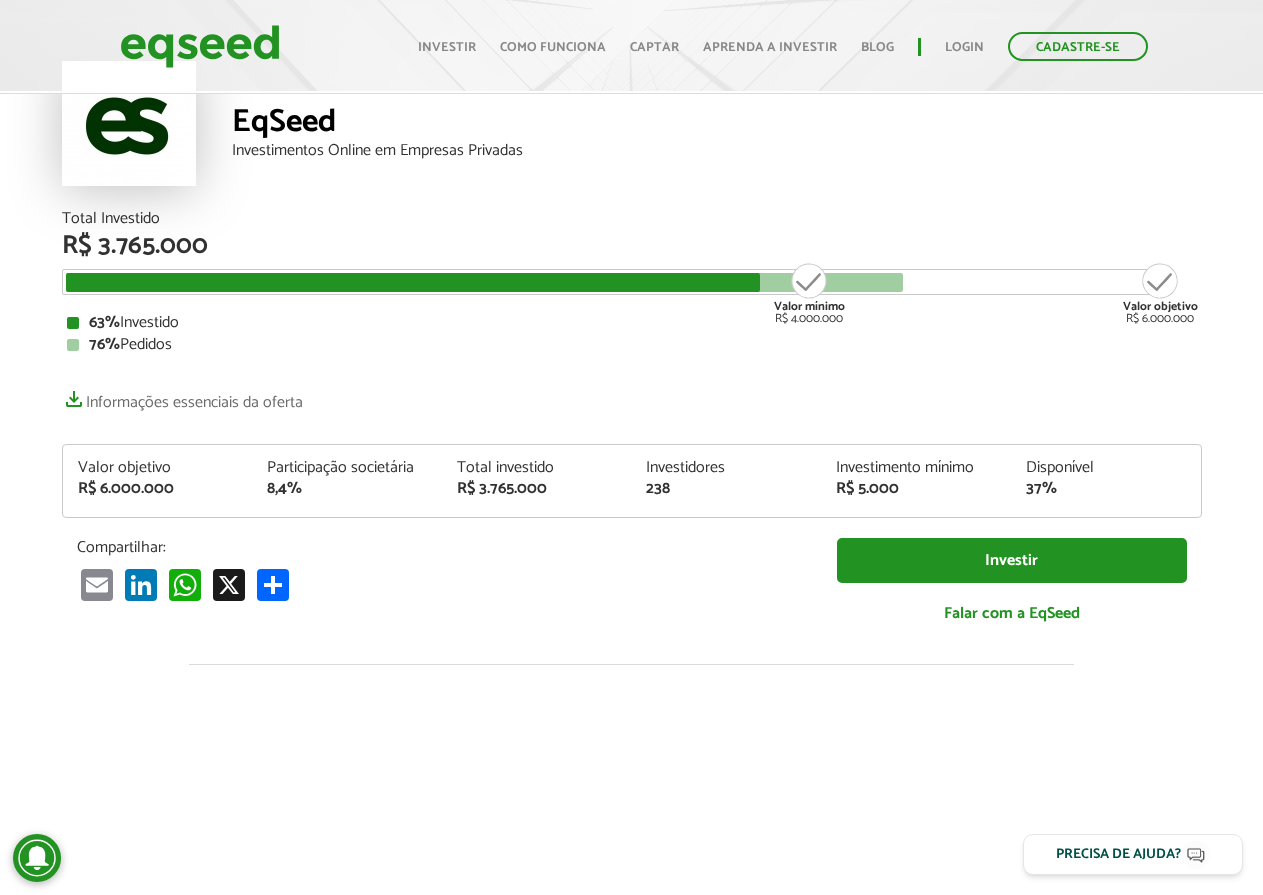 scroll, scrollTop: 100, scrollLeft: 0, axis: vertical 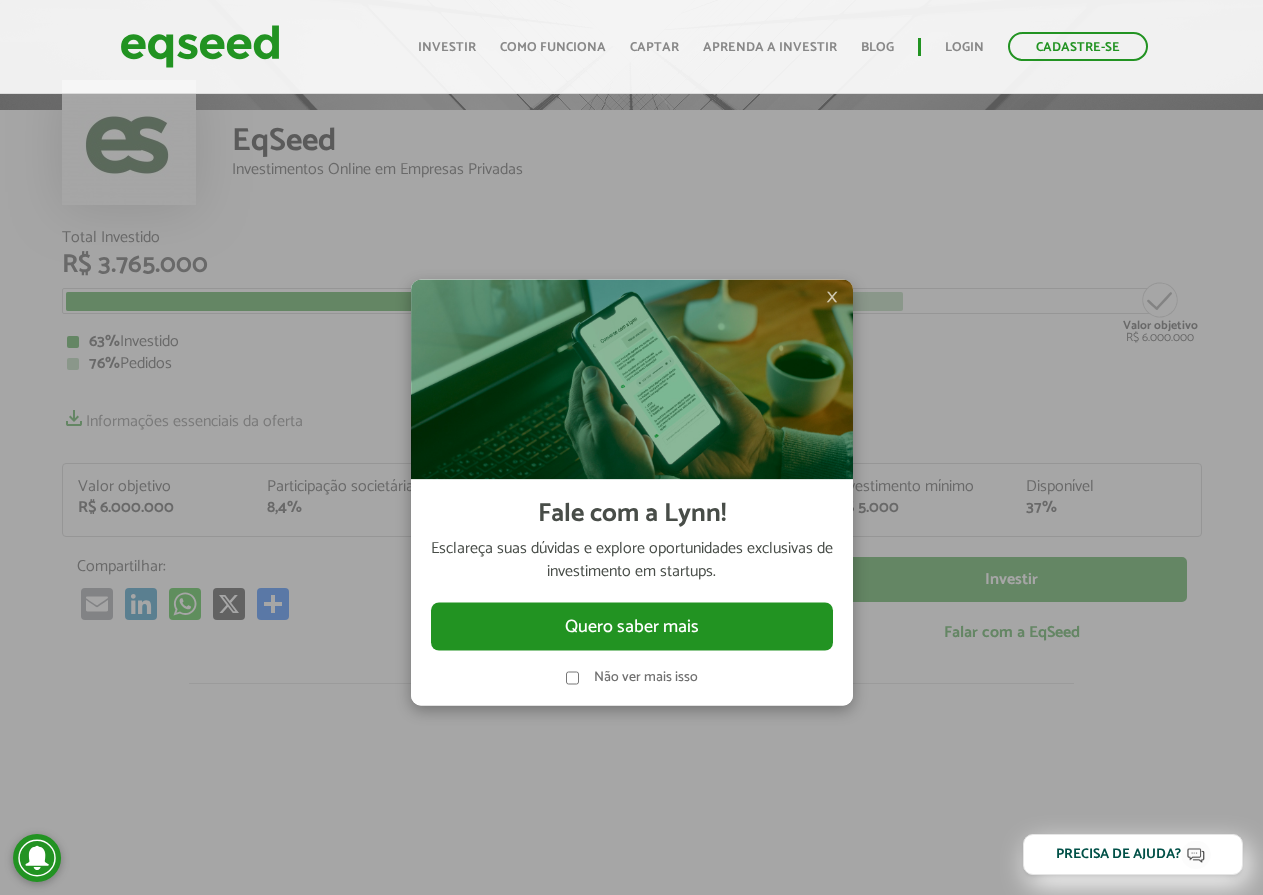 click on "×" at bounding box center (832, 296) 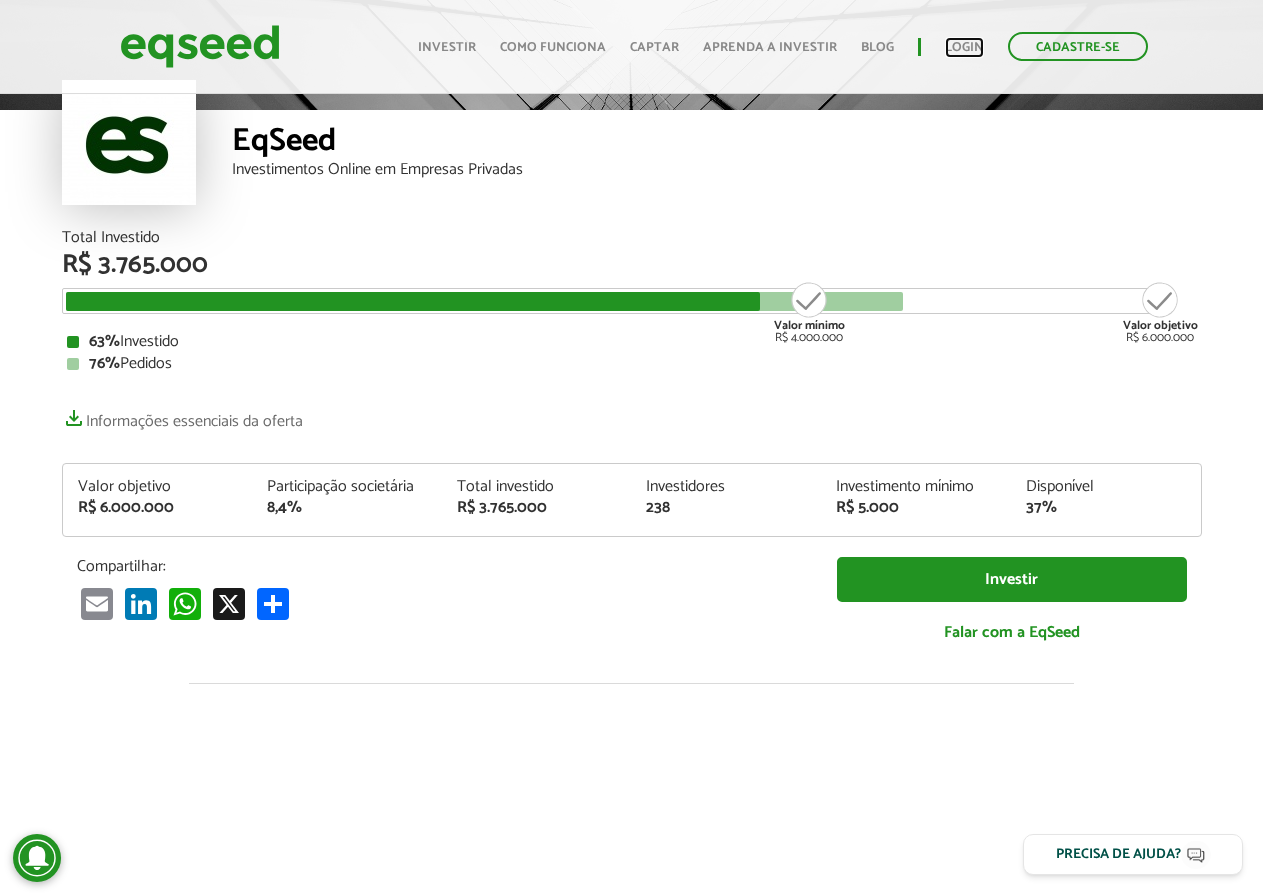 click on "Login" at bounding box center (964, 47) 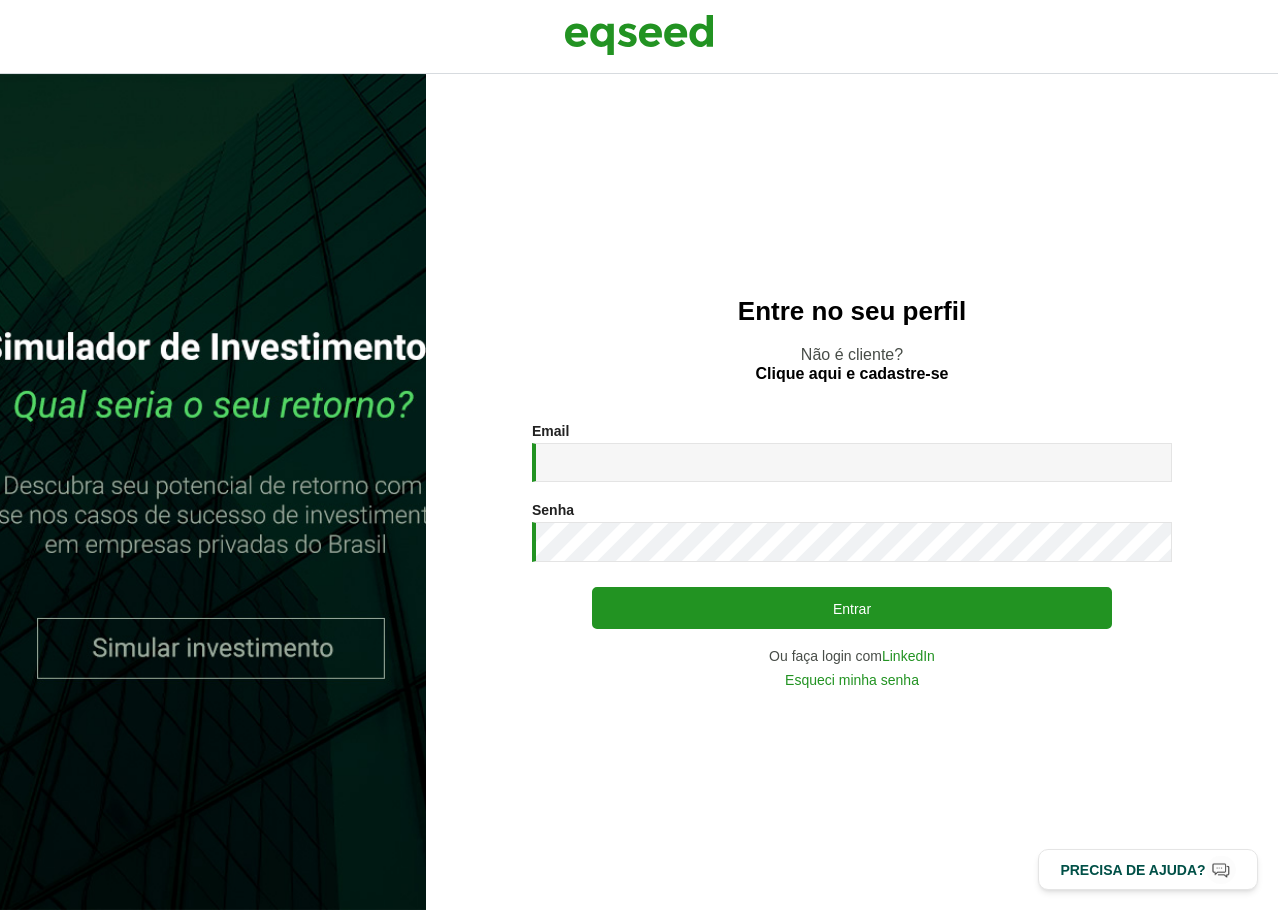 scroll, scrollTop: 0, scrollLeft: 0, axis: both 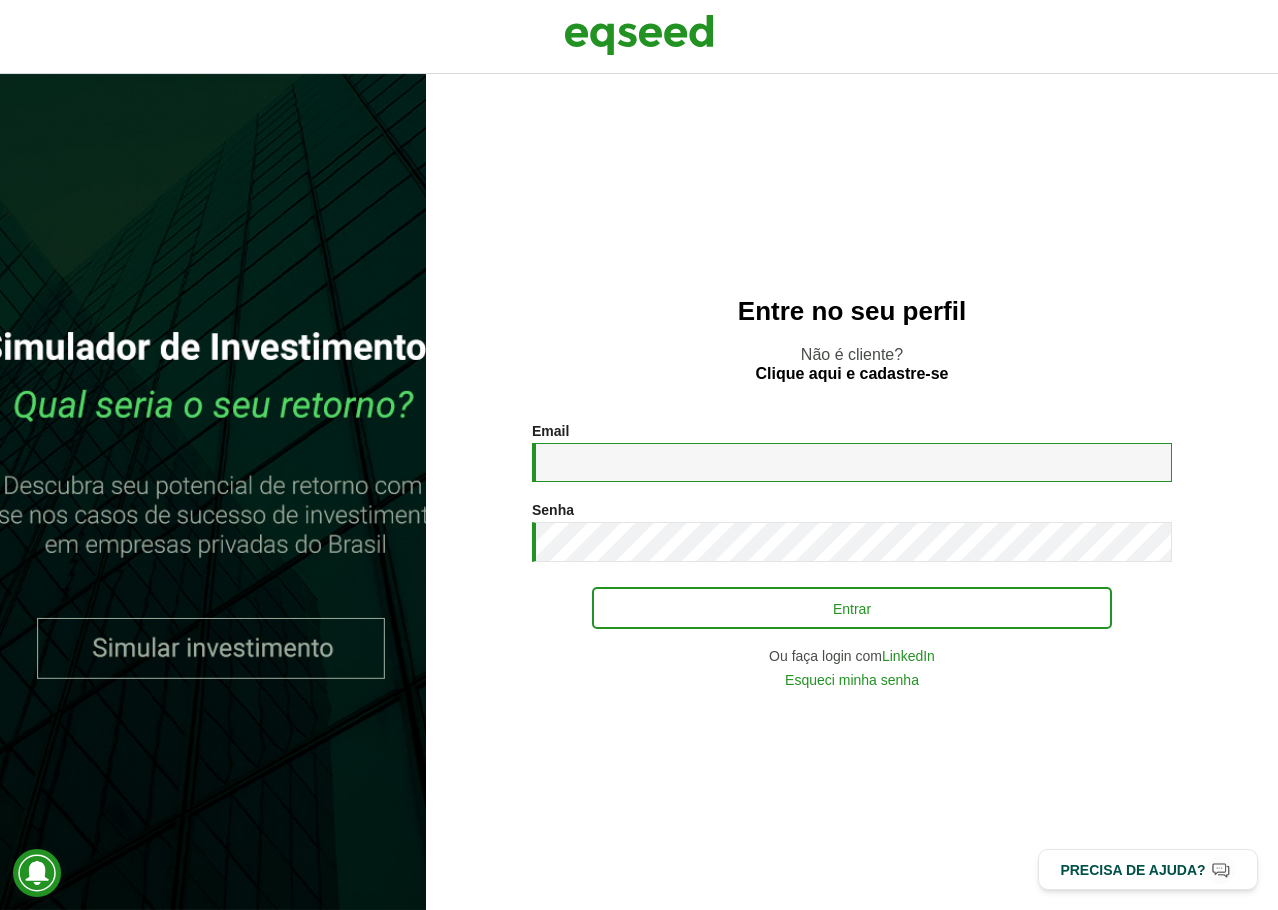 type on "**********" 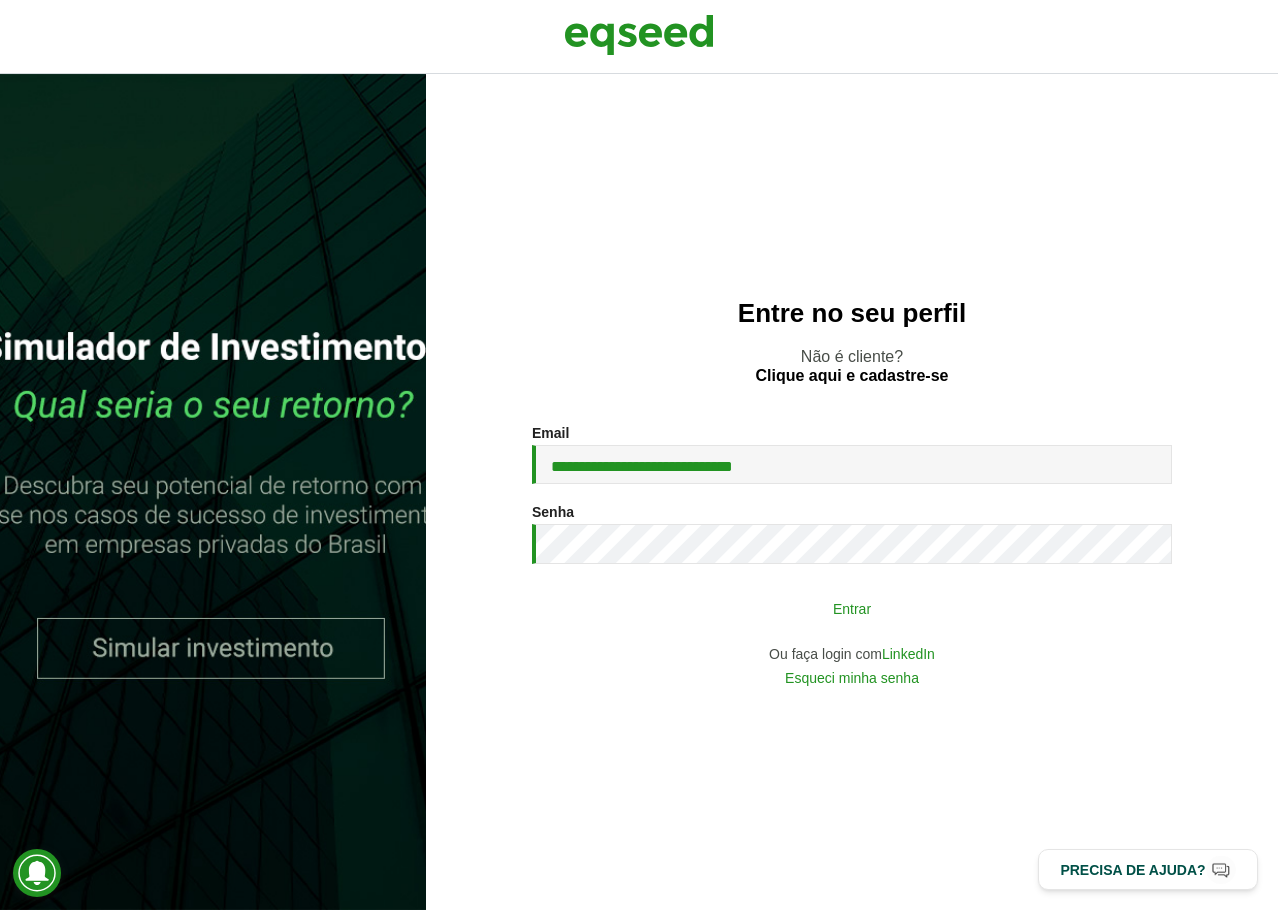 click on "Entrar" at bounding box center [852, 608] 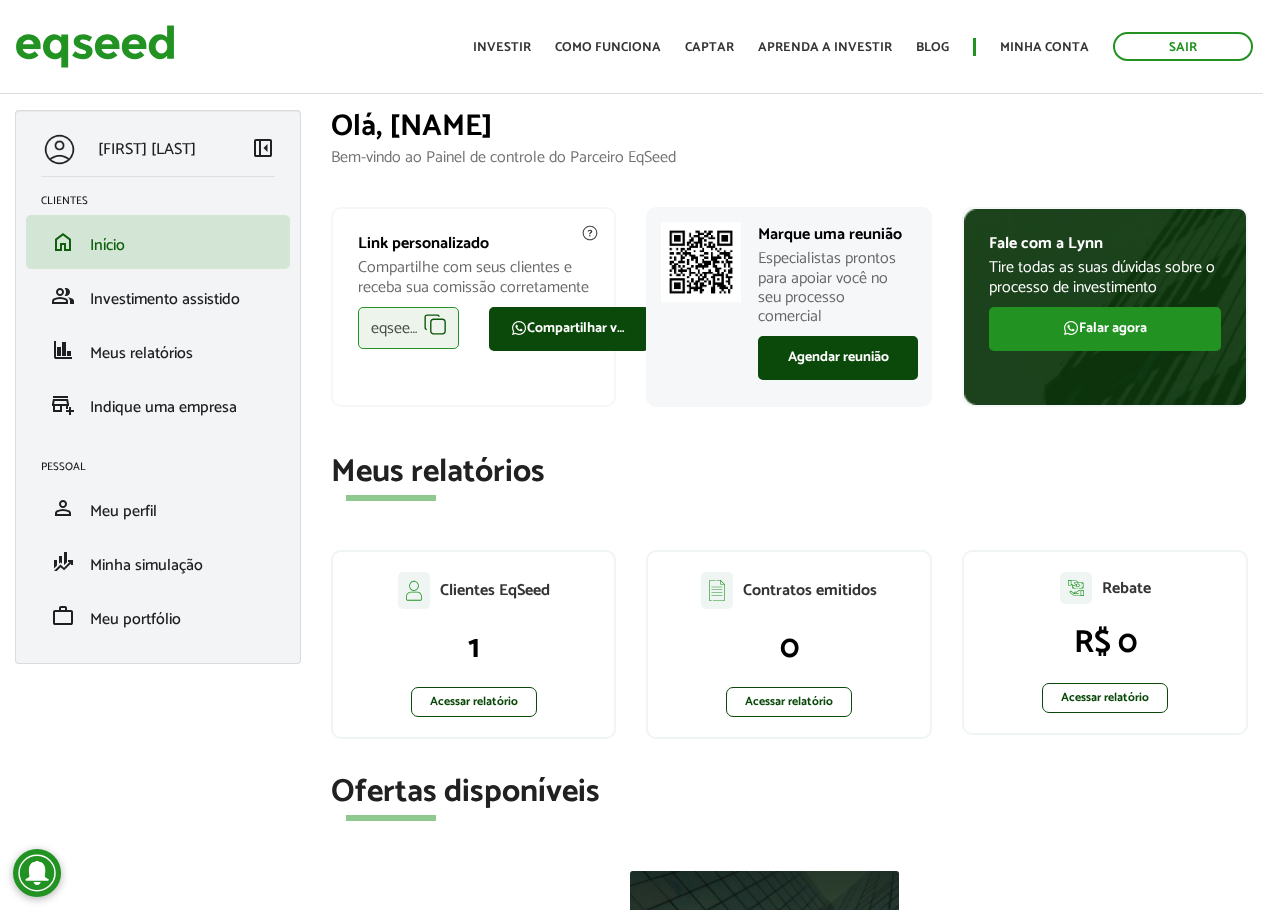 scroll, scrollTop: 0, scrollLeft: 0, axis: both 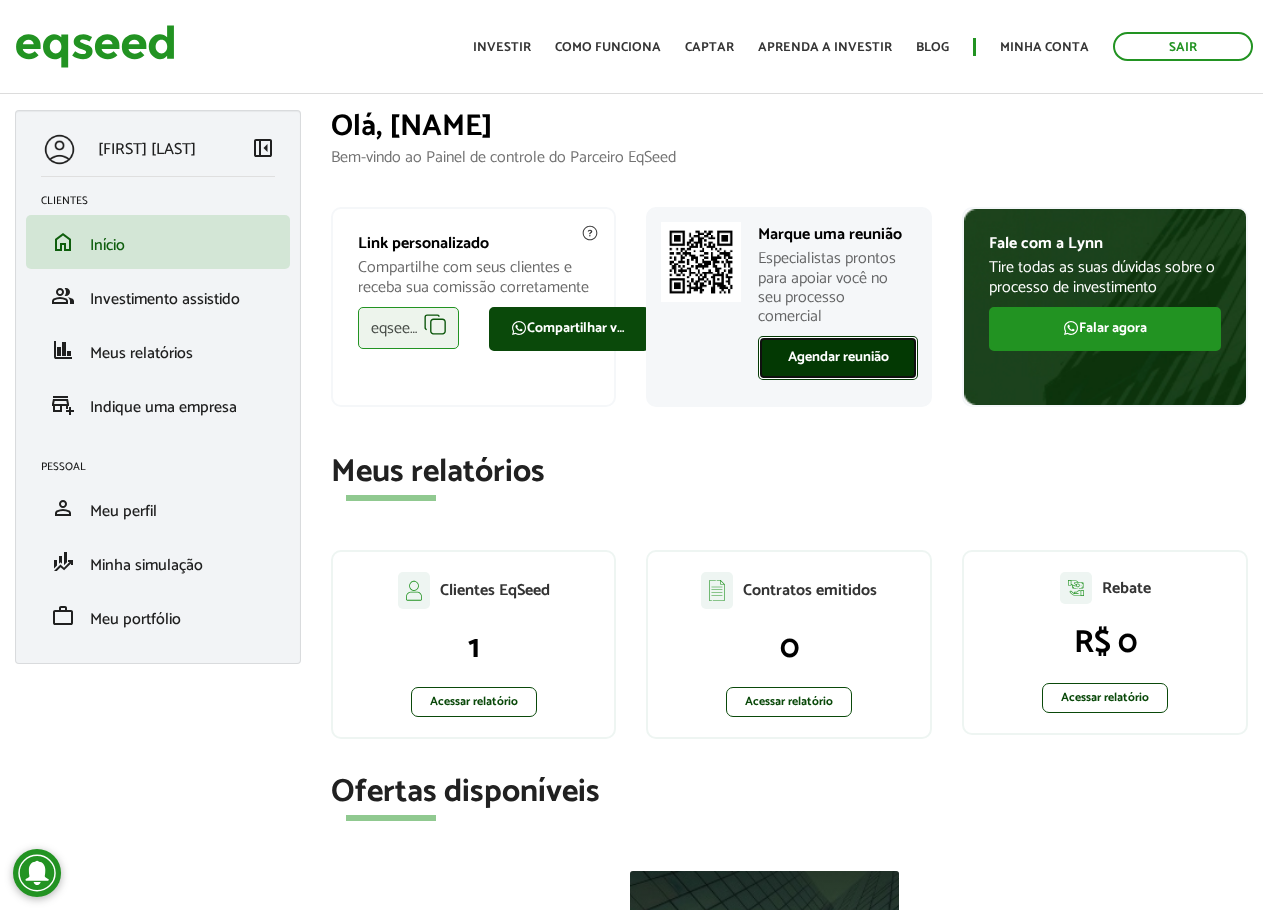 click on "Agendar reunião" at bounding box center (838, 358) 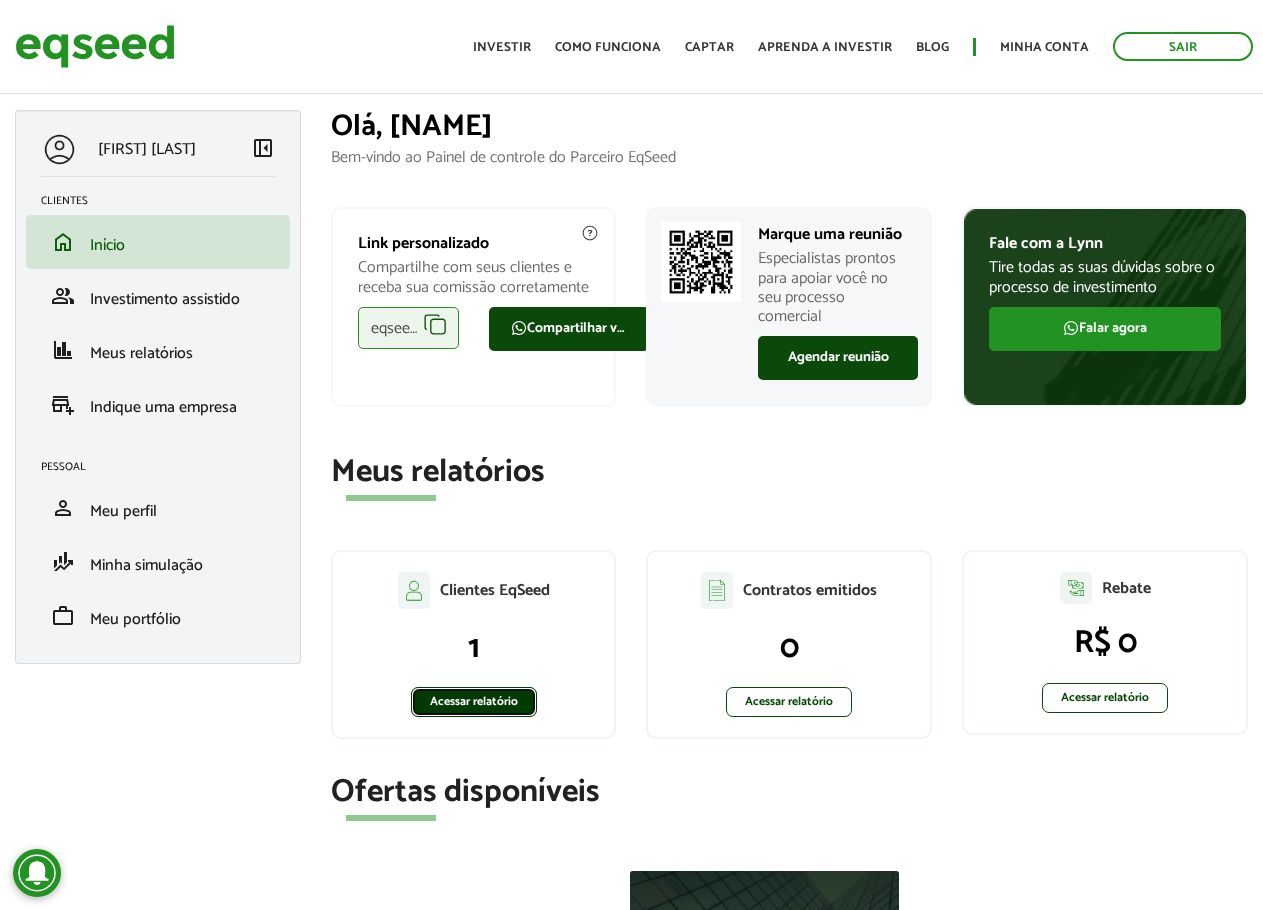 click on "Acessar relatório" at bounding box center [474, 702] 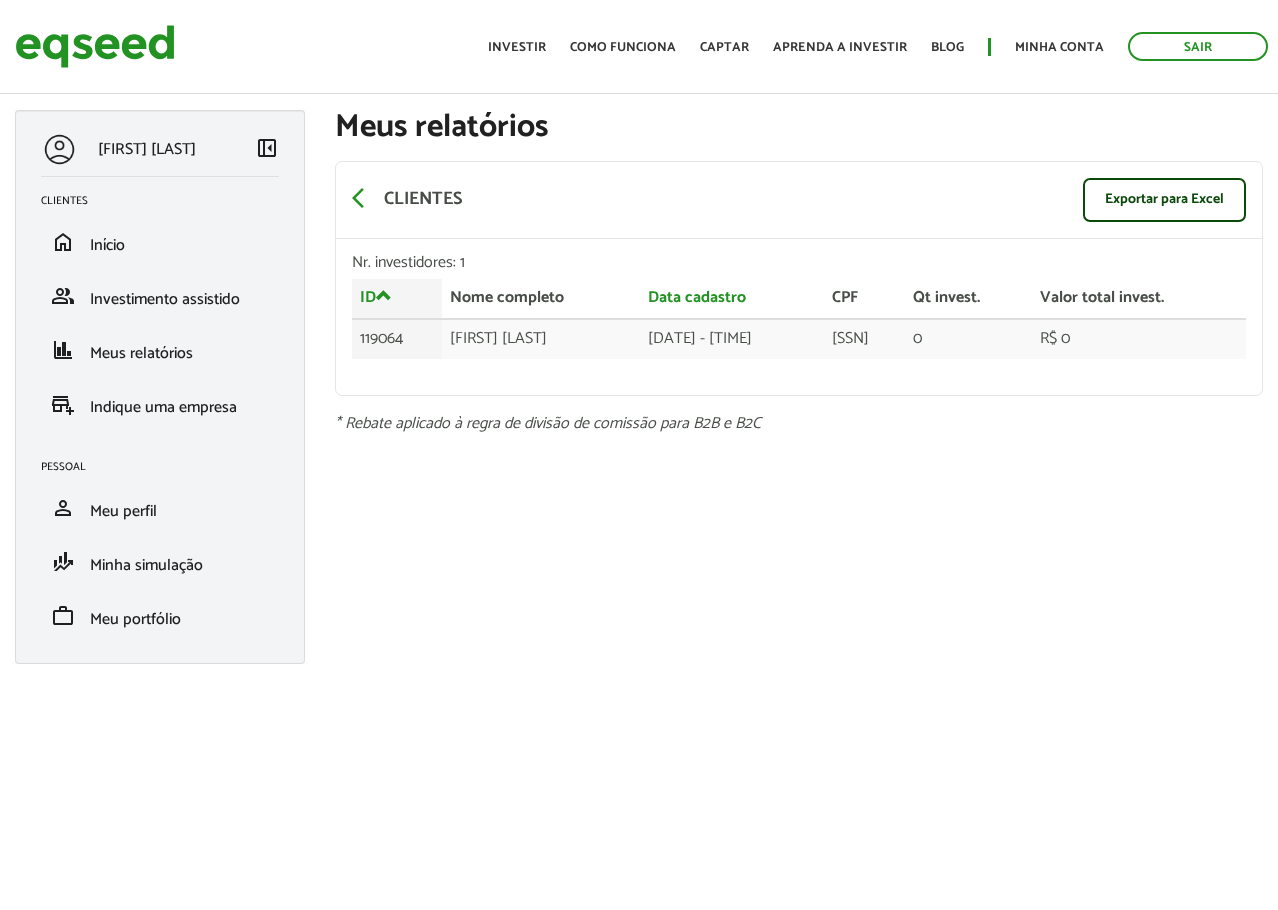 scroll, scrollTop: 0, scrollLeft: 0, axis: both 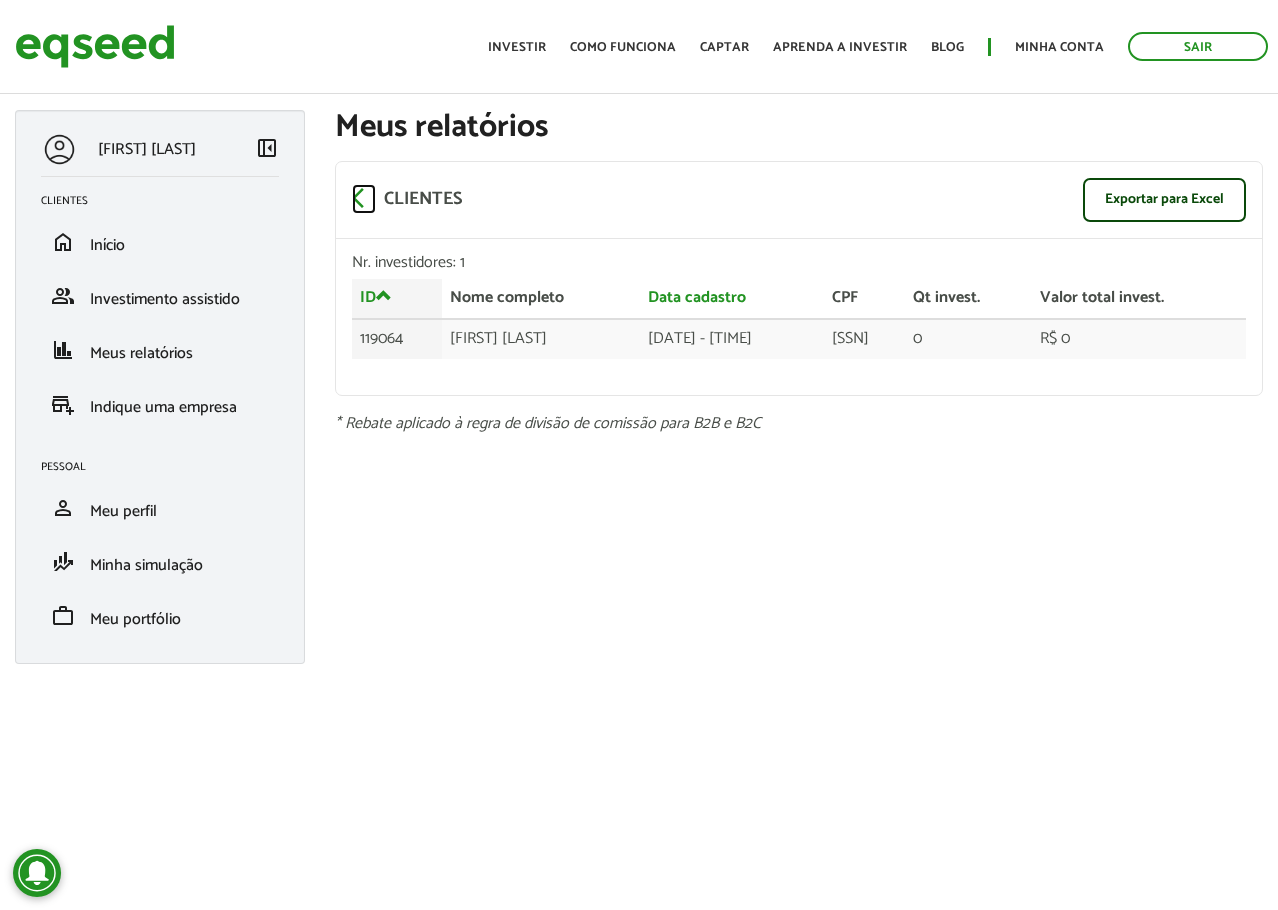 click on "arrow_back_ios" at bounding box center [364, 198] 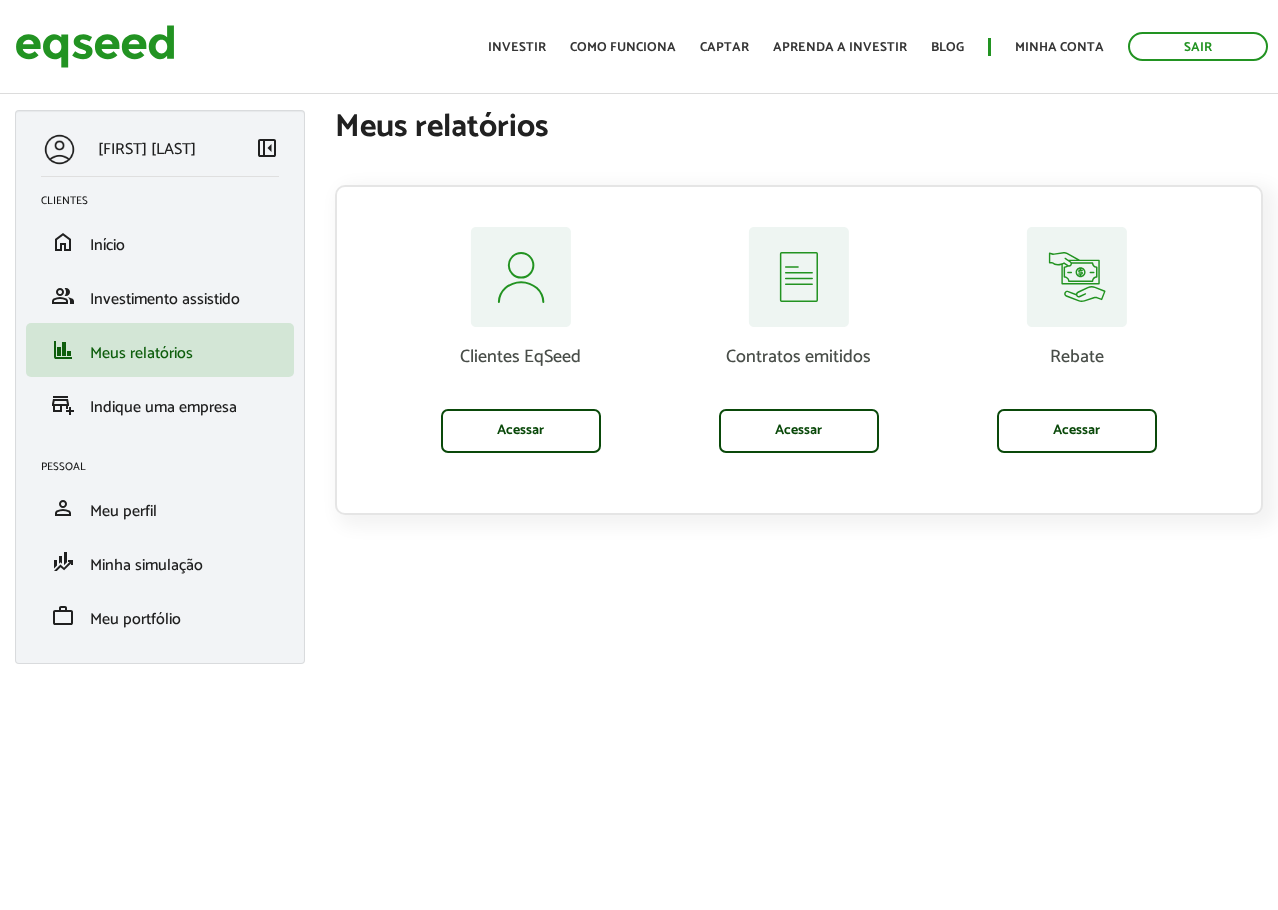 scroll, scrollTop: 0, scrollLeft: 0, axis: both 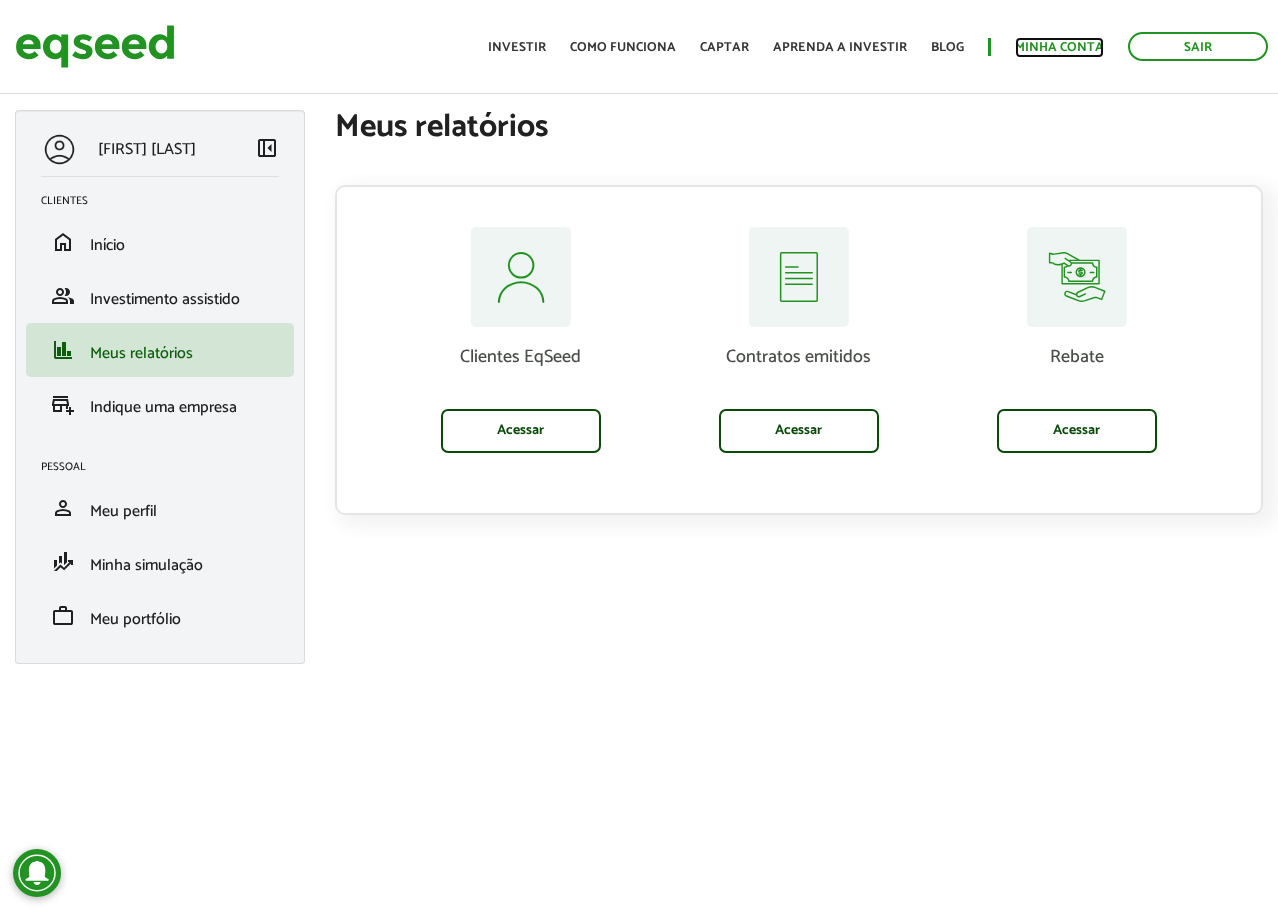 click on "Minha conta" at bounding box center (1059, 47) 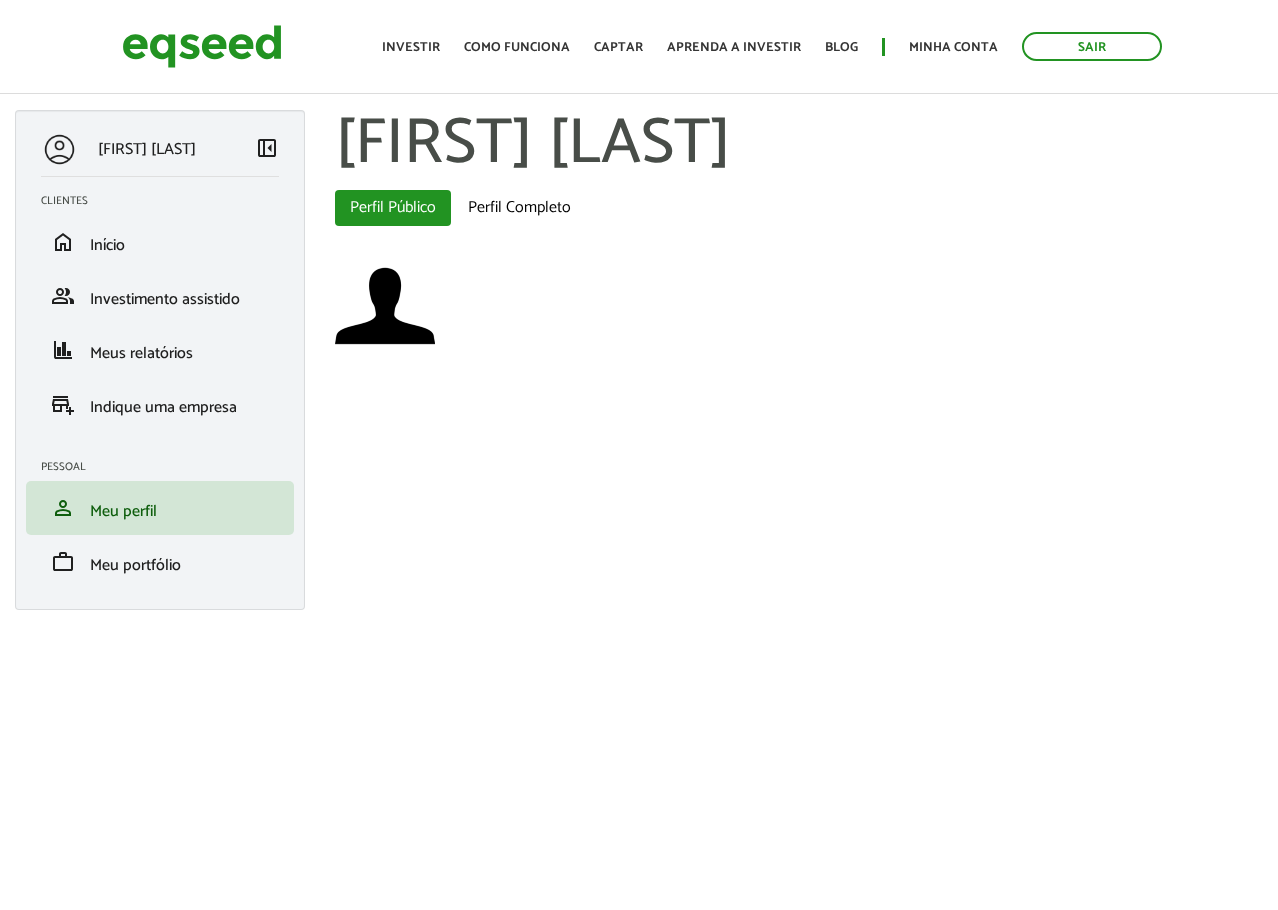 scroll, scrollTop: 0, scrollLeft: 0, axis: both 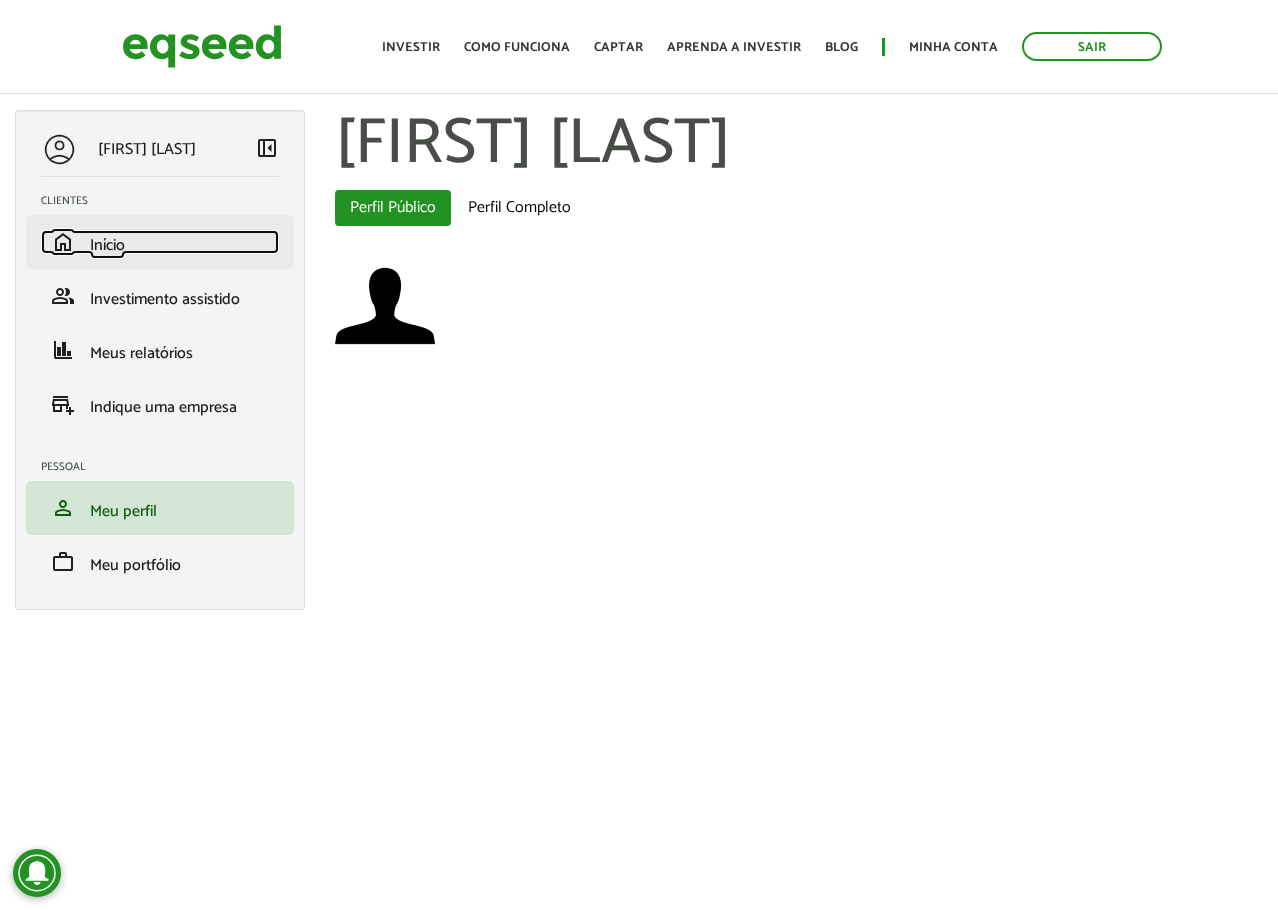 click on "Início" at bounding box center (107, 245) 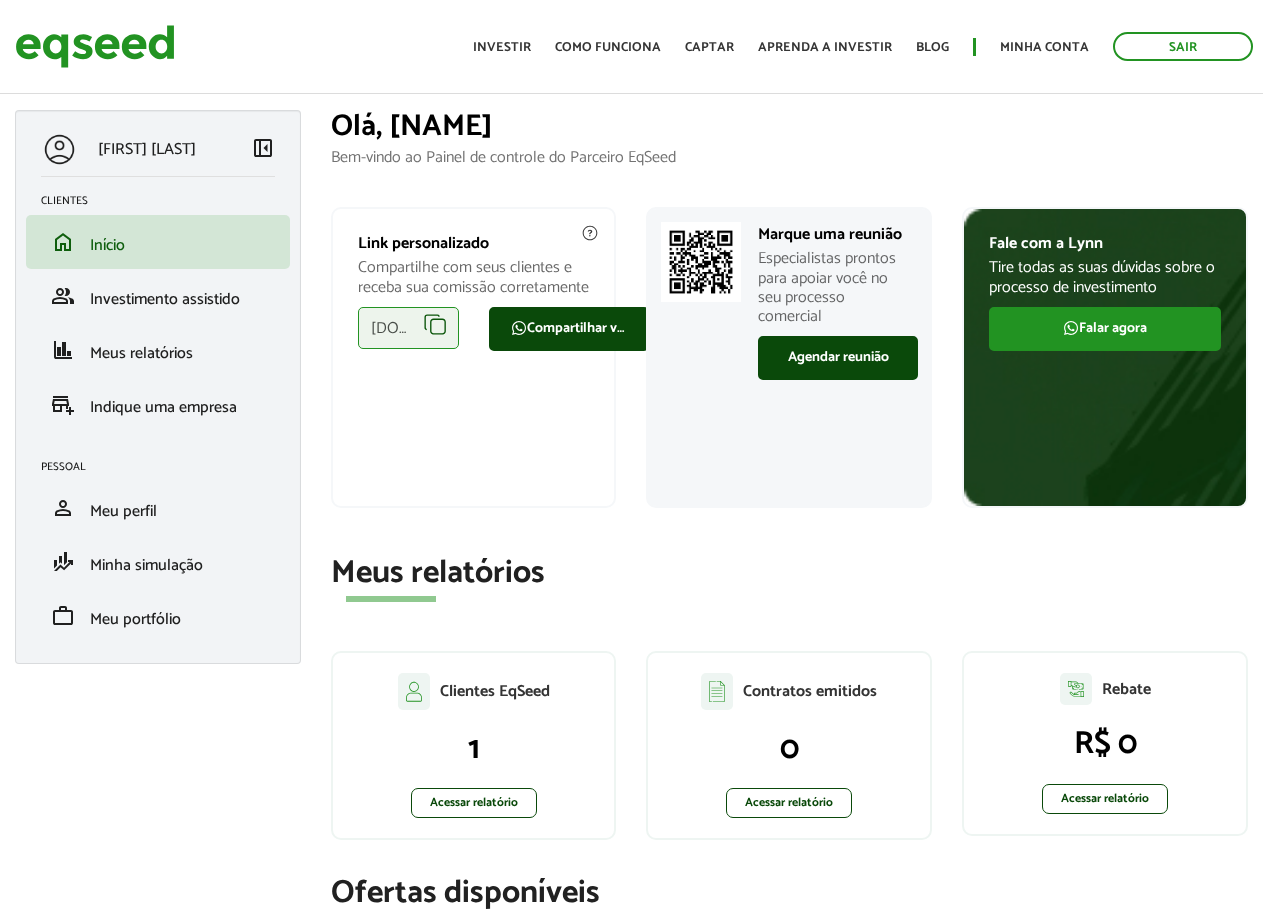 scroll, scrollTop: 0, scrollLeft: 0, axis: both 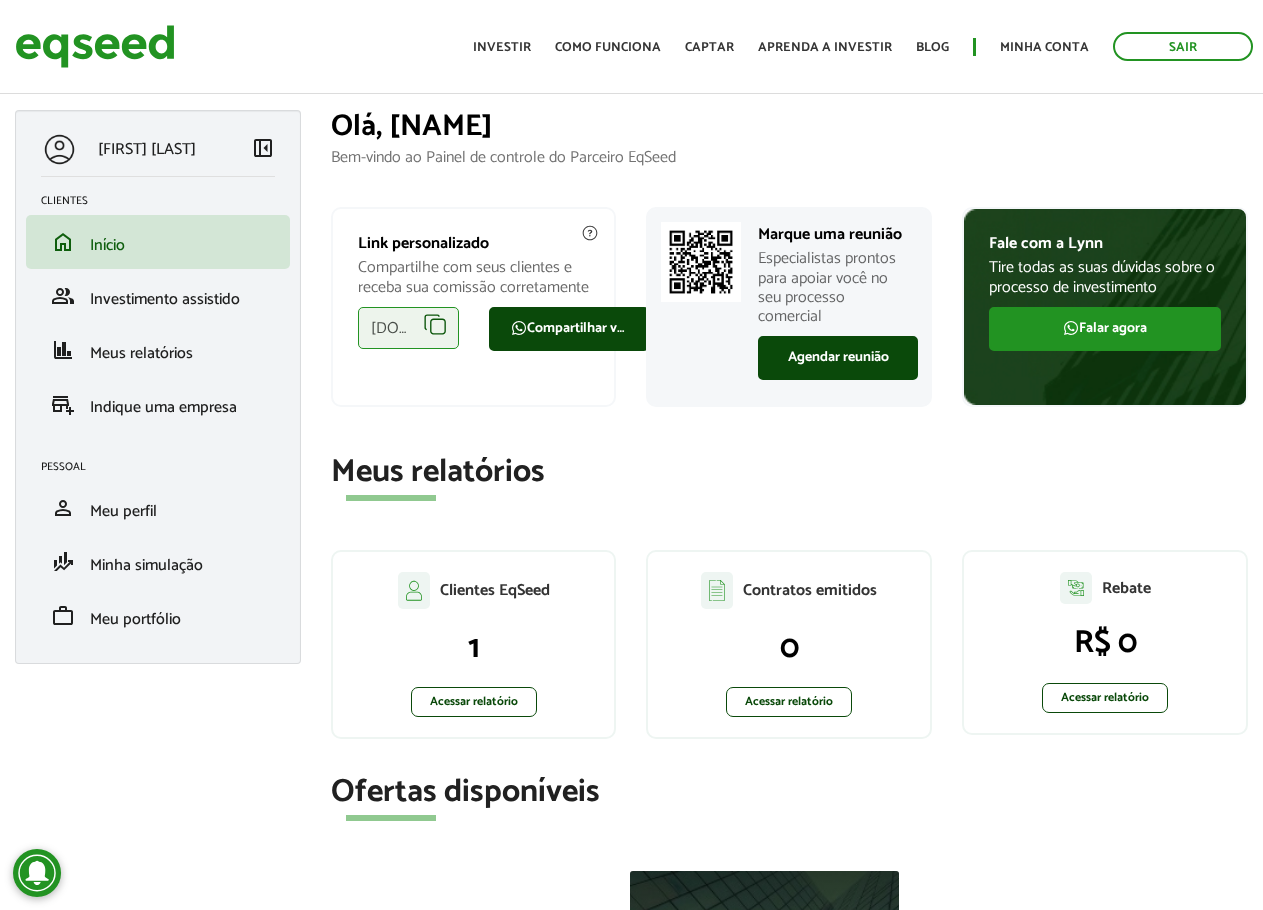 click on "Bem-vindo ao Painel de controle do Parceiro EqSeed" at bounding box center [789, 157] 